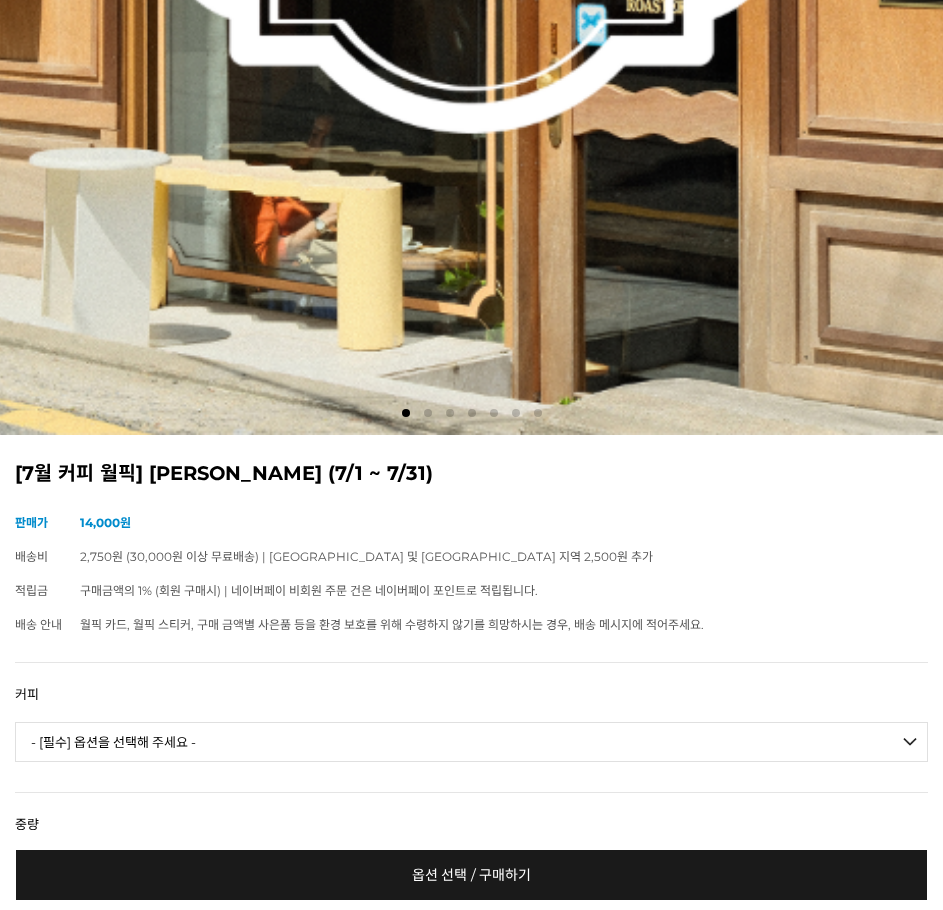 scroll, scrollTop: 800, scrollLeft: 0, axis: vertical 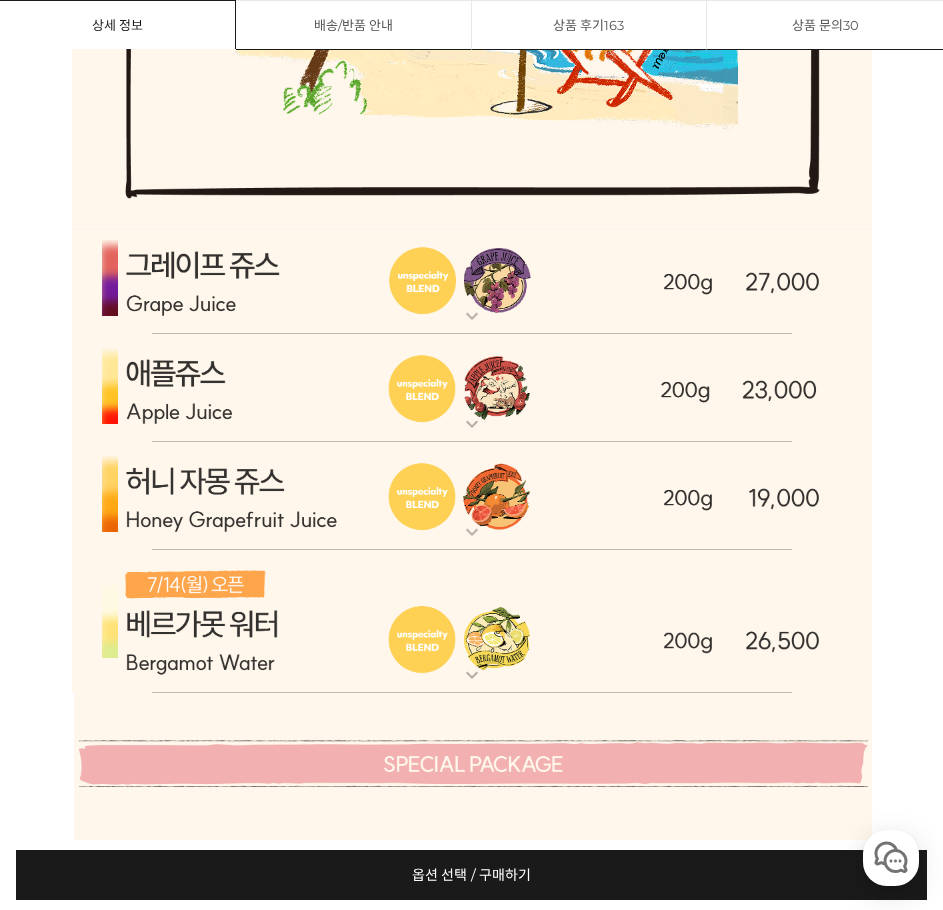 click at bounding box center [472, 496] 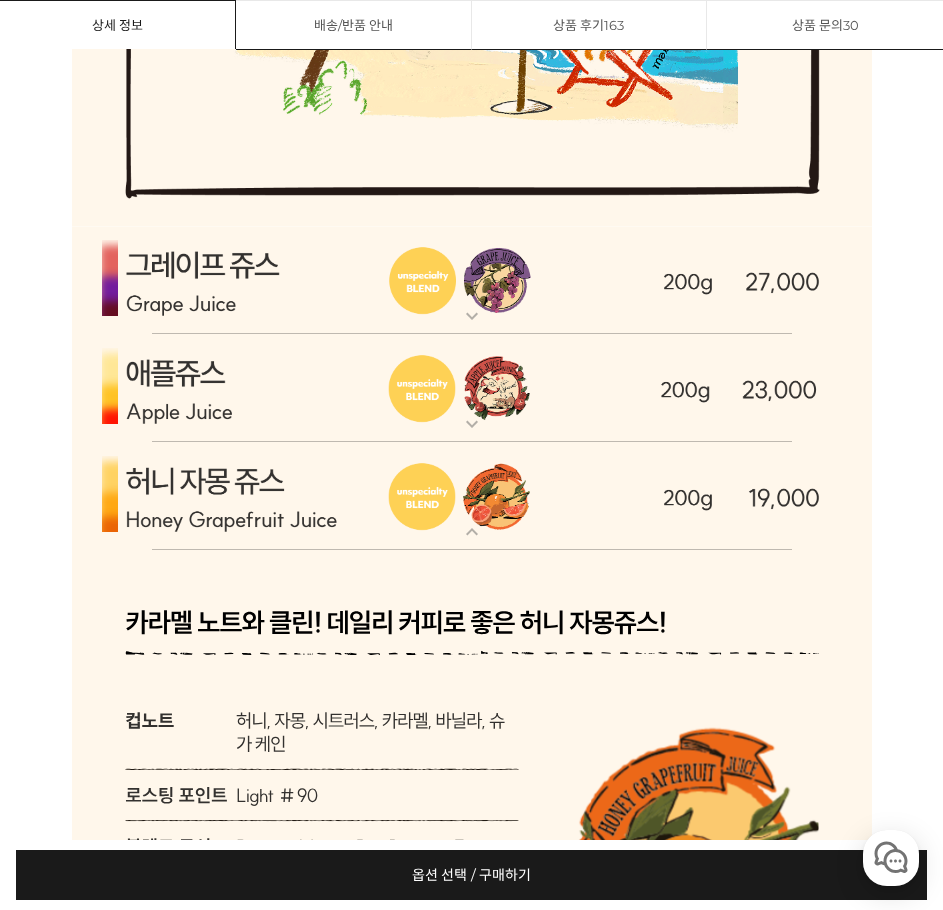 click at bounding box center [472, 388] 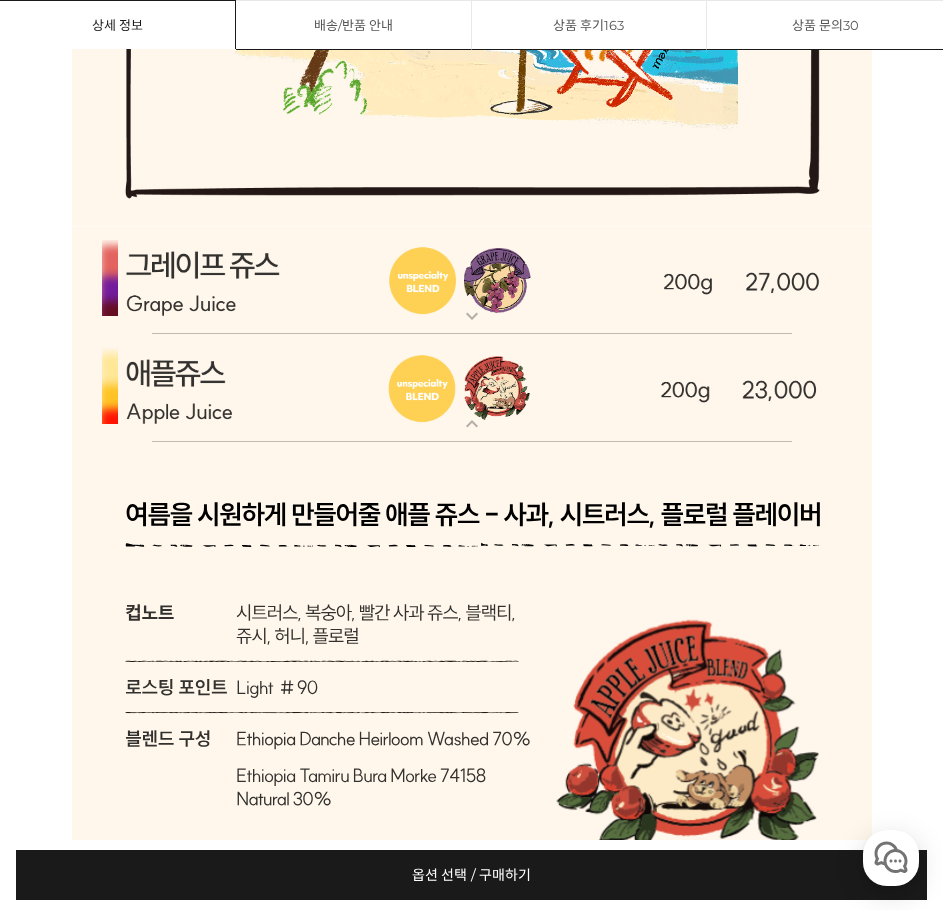 click at bounding box center [472, 388] 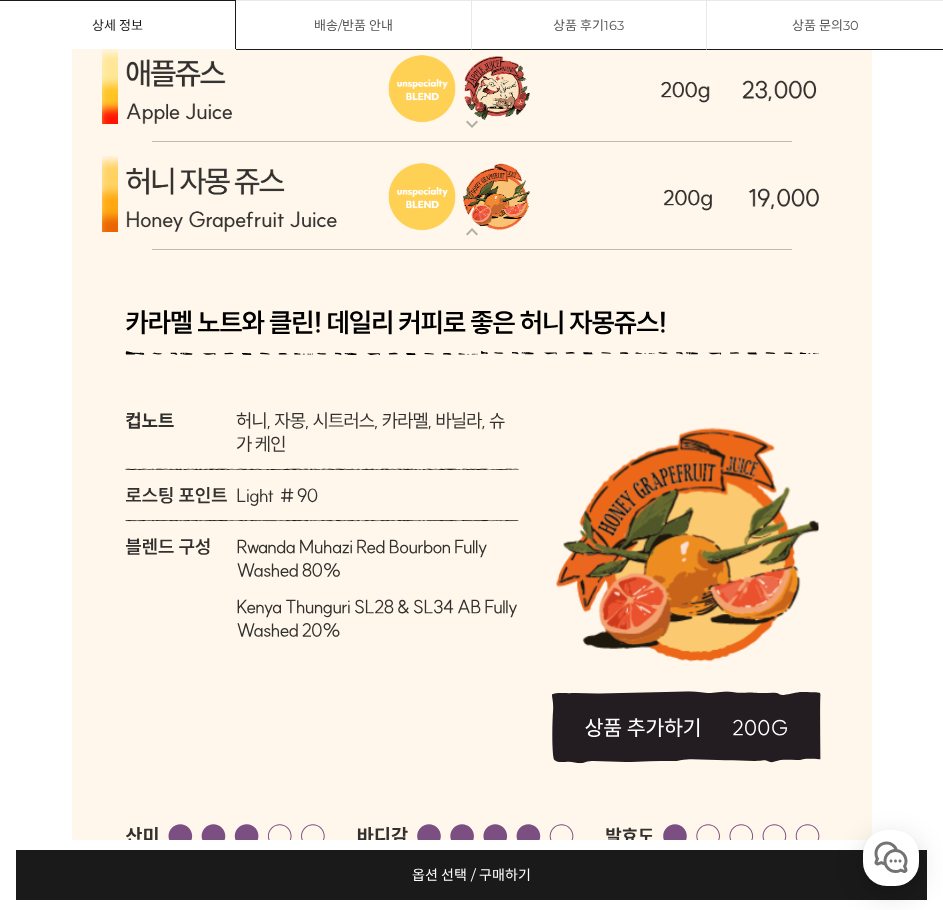 scroll, scrollTop: 7826, scrollLeft: 0, axis: vertical 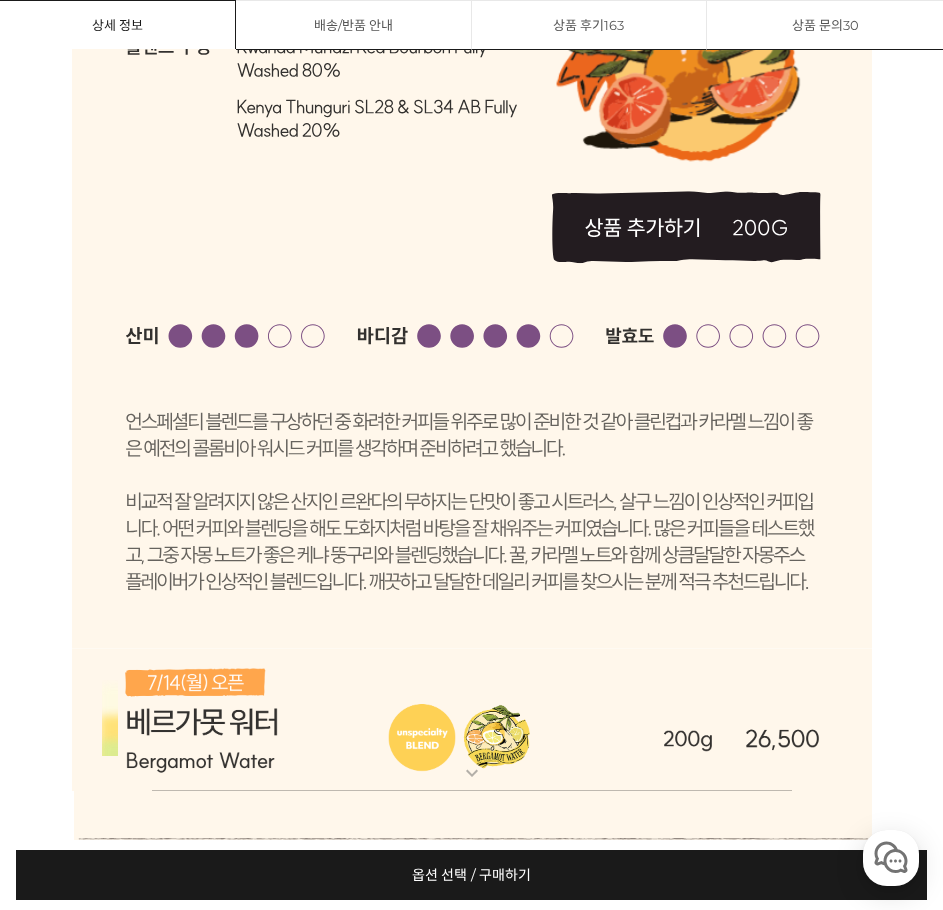 click 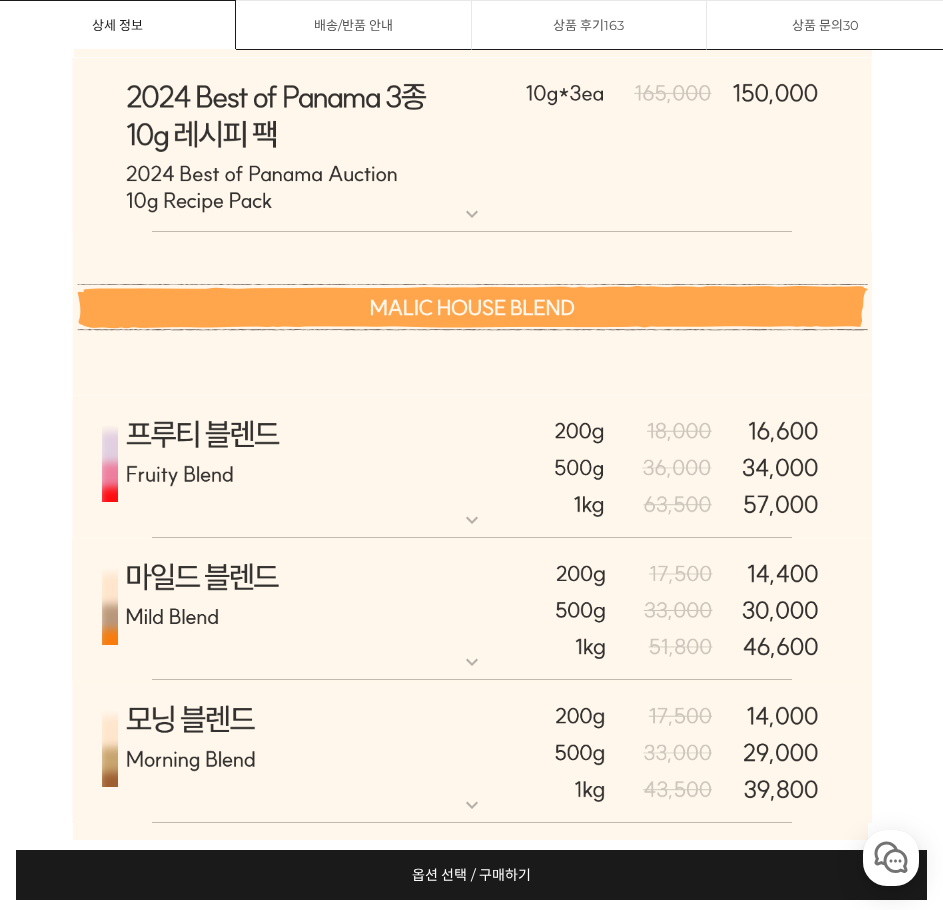 scroll, scrollTop: 7612, scrollLeft: 0, axis: vertical 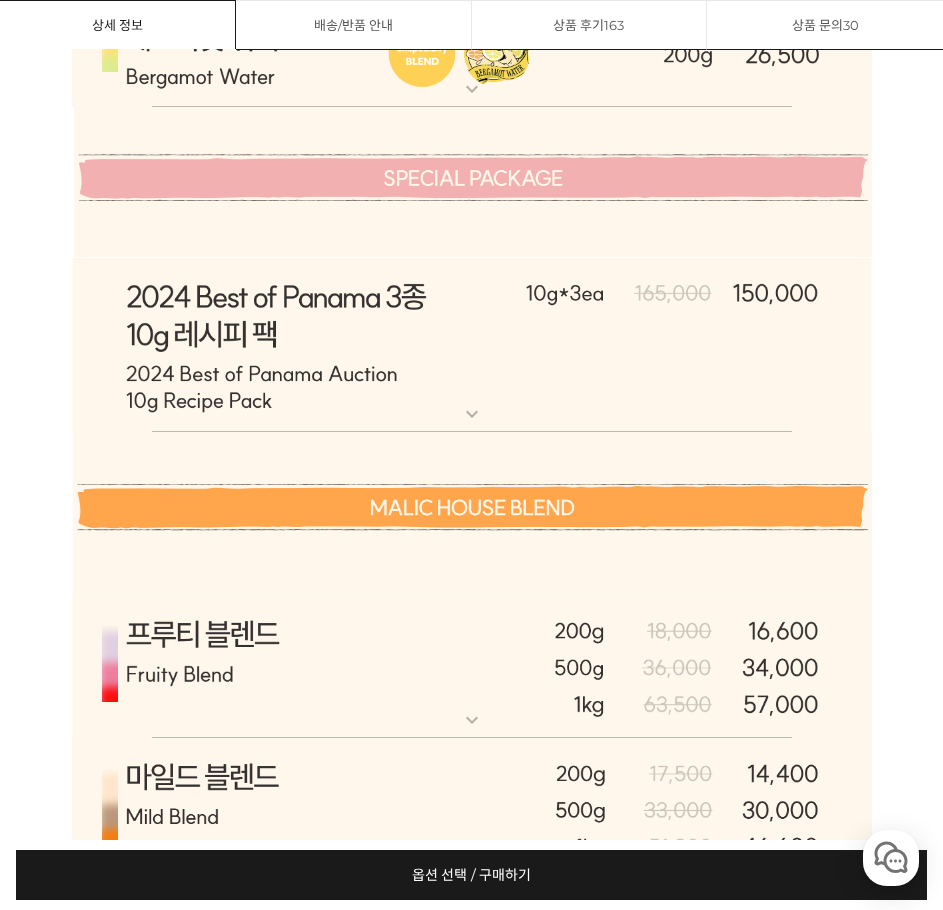 click at bounding box center [472, 513] 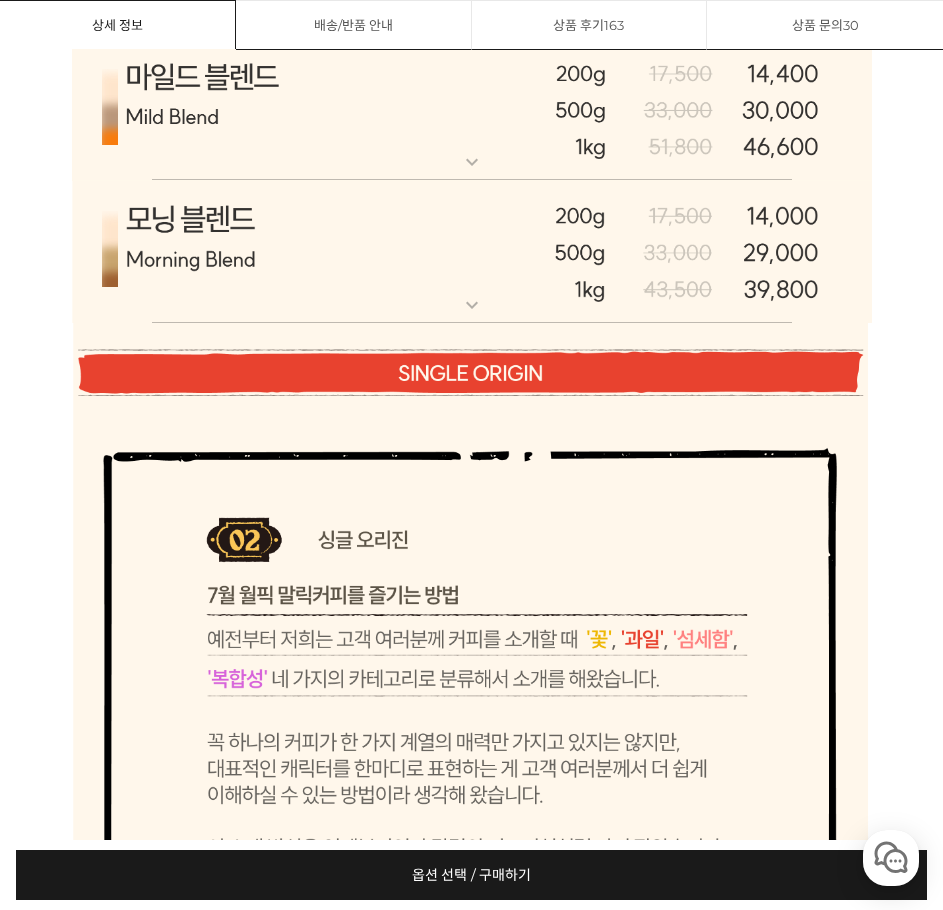 click at bounding box center [472, 948] 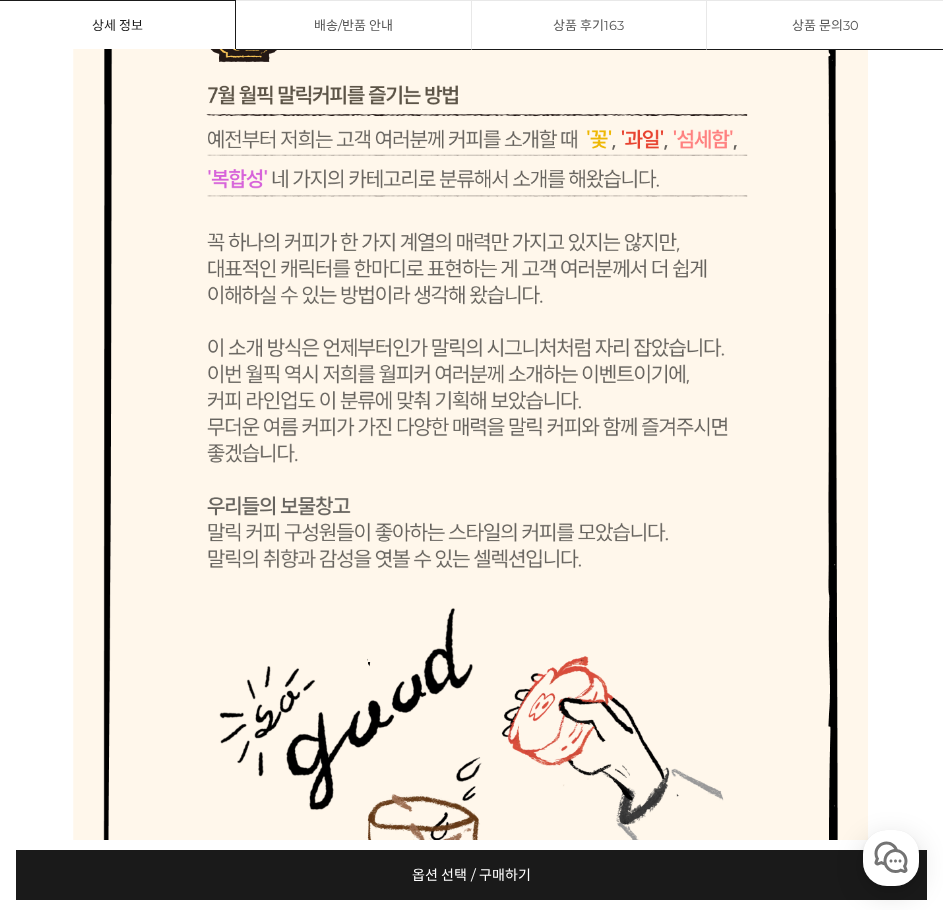 scroll, scrollTop: 8912, scrollLeft: 0, axis: vertical 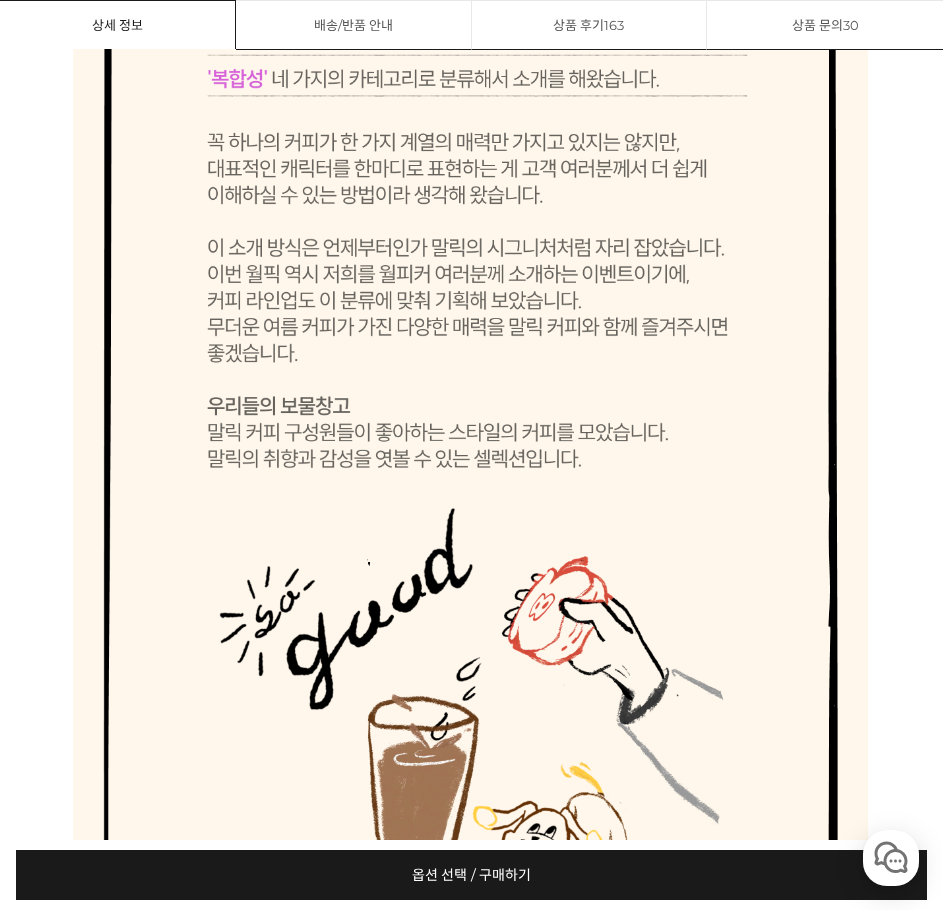 click at bounding box center (472, 348) 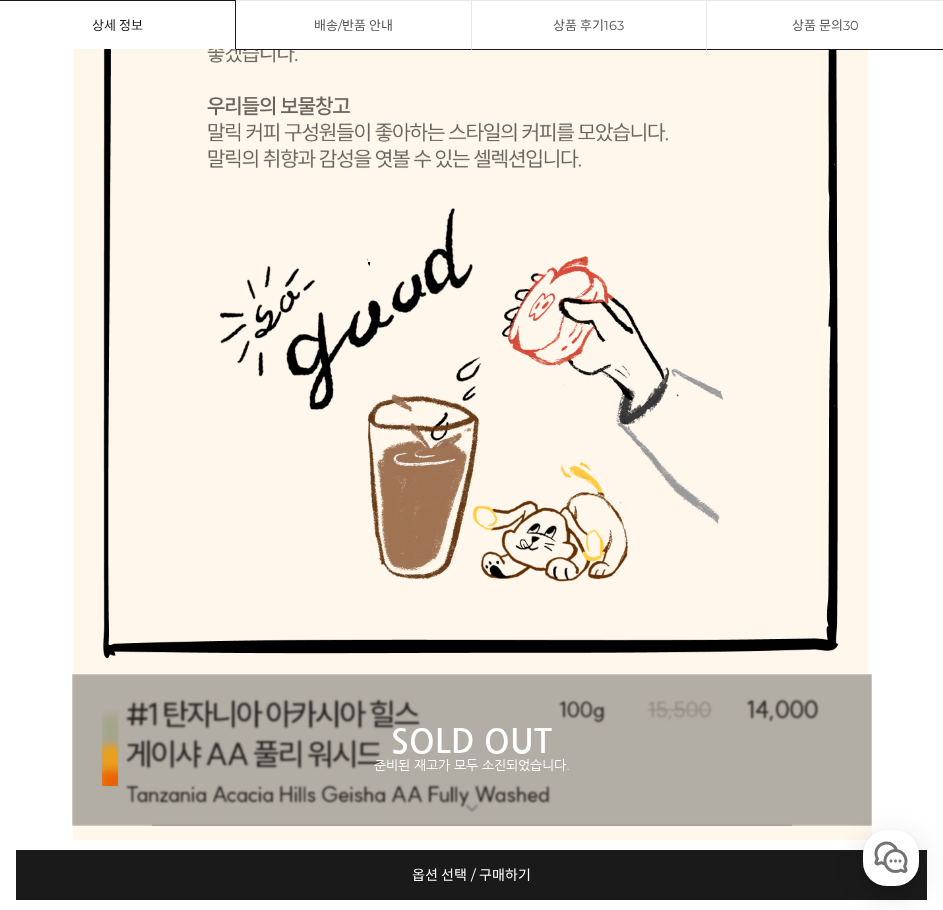 scroll, scrollTop: 9412, scrollLeft: 0, axis: vertical 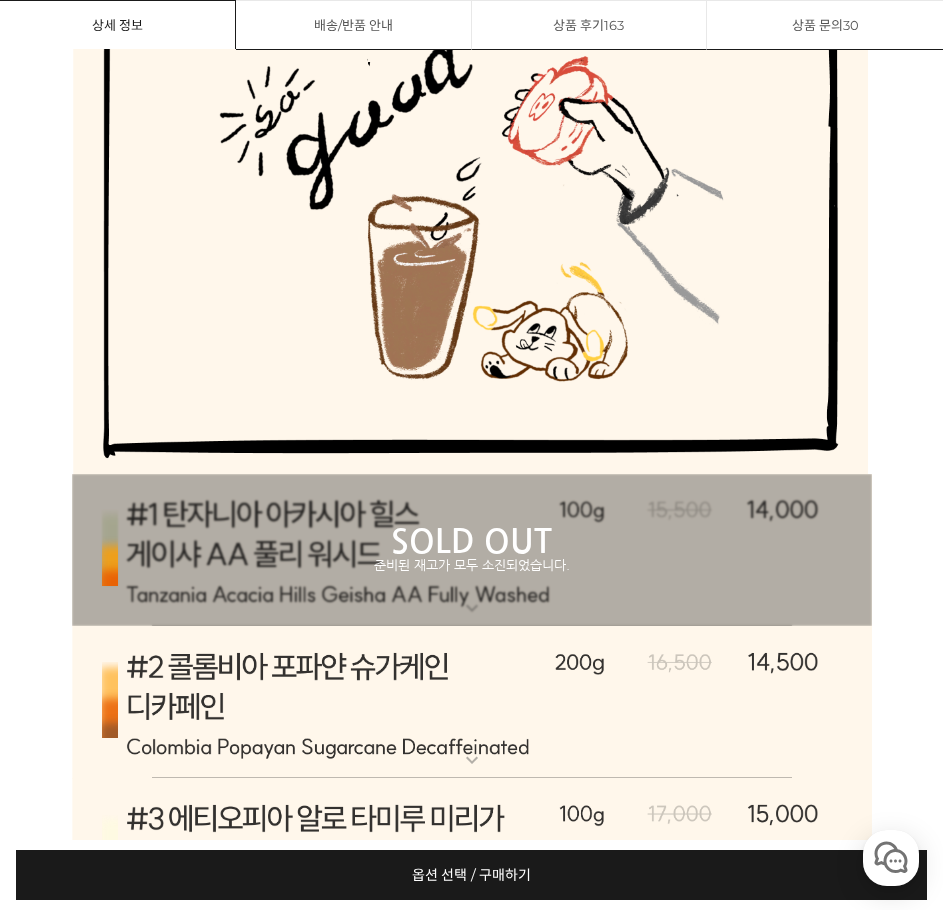 click at bounding box center [472, -152] 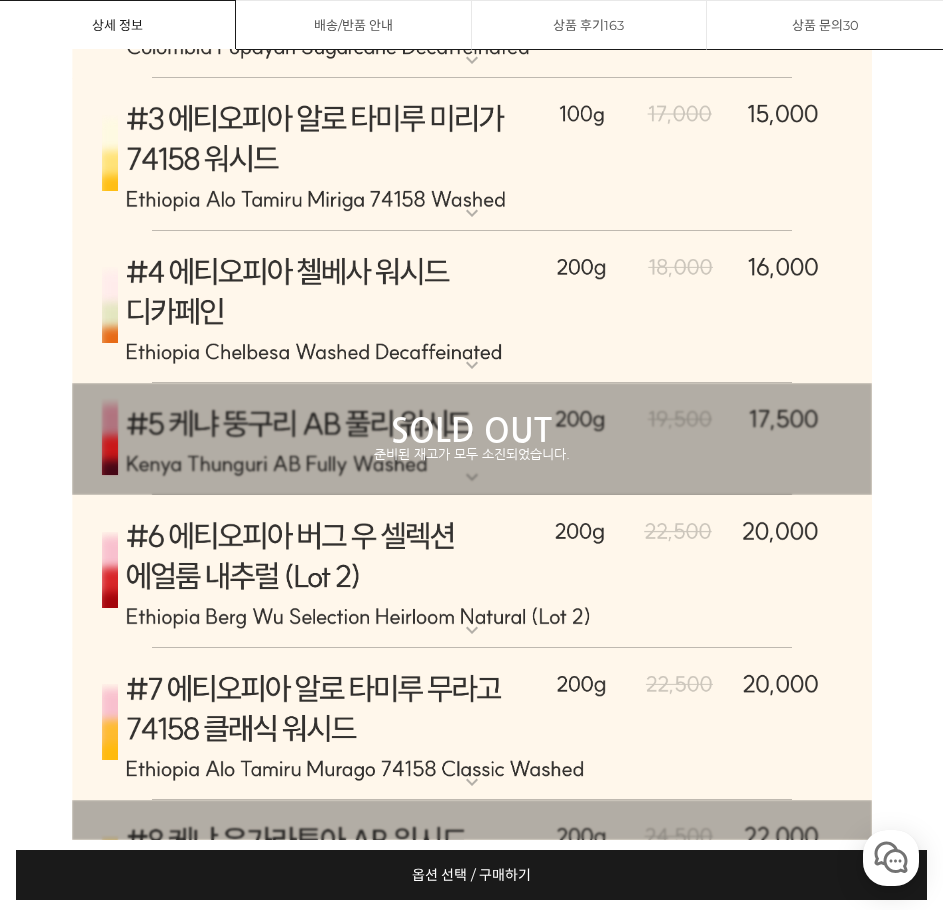 click at bounding box center [472, 307] 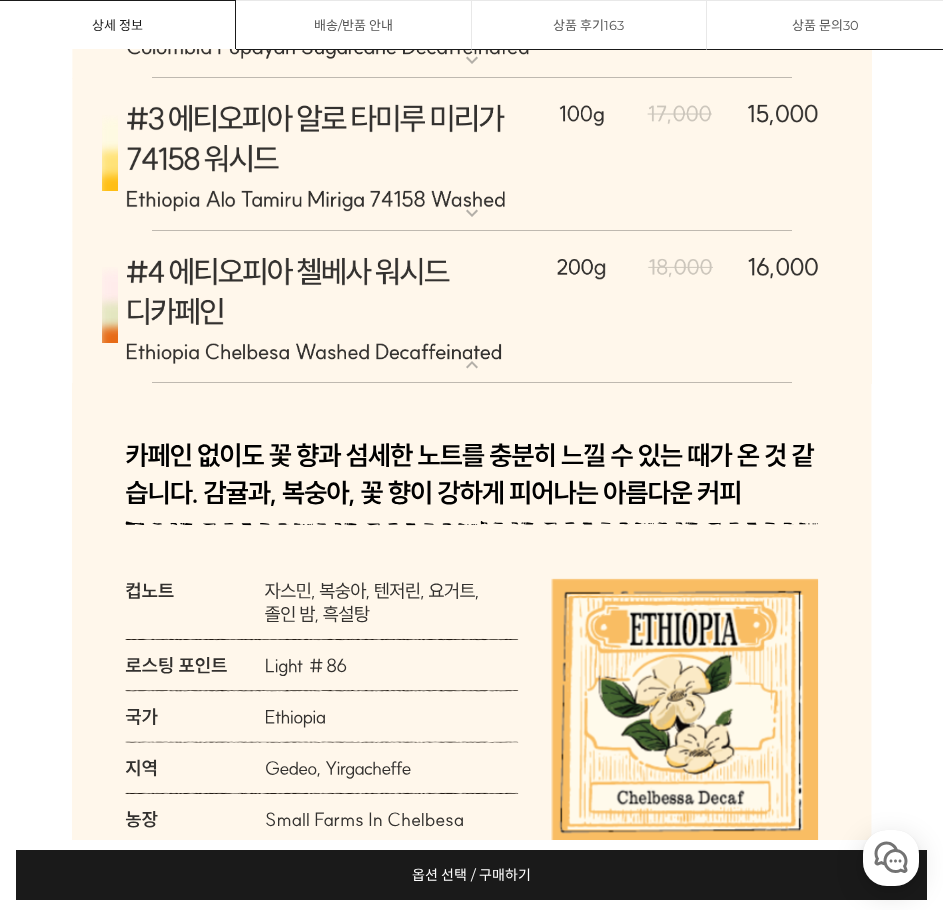 click at bounding box center (472, 307) 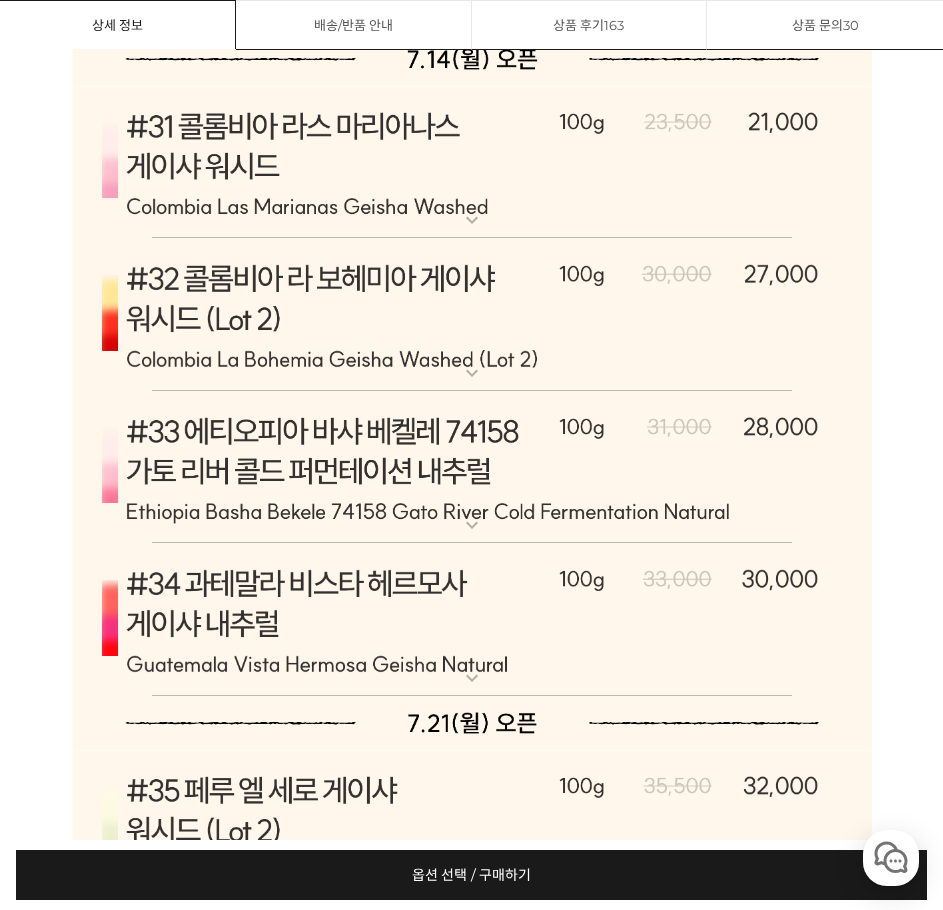 scroll, scrollTop: 13912, scrollLeft: 0, axis: vertical 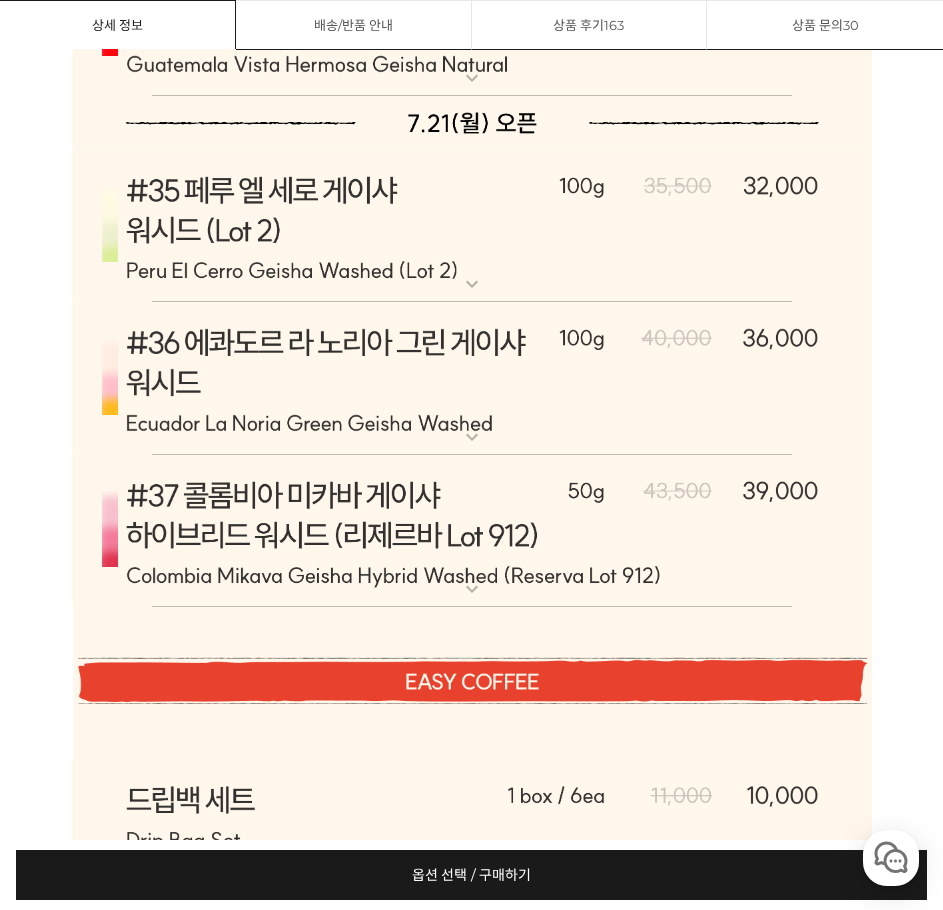 click on "게시글 신고하기
신고사유
관련없는 내용
욕설/비방
개인정보유출
광고/홍보글
기타
신고해주신 내용은 쇼핑몰 운영자의 검토 후 내부 운영 정책에 의해 처리가 진행됩니다.
신고
취소
닫기
상세 정보
상품 후기  163
상품 문의  30
배송/반품 안내
상세 정보
배송/반품 안내
상품 후기  163
상품 문의  30
﻿  expand_more  [PERSON_NAME] (언스페셜티 블렌드)  expand_more  애플 쥬스 (언스페셜티 블렌드)  expand_more   expand_more   expand_more   expand_more" at bounding box center [471, -5283] 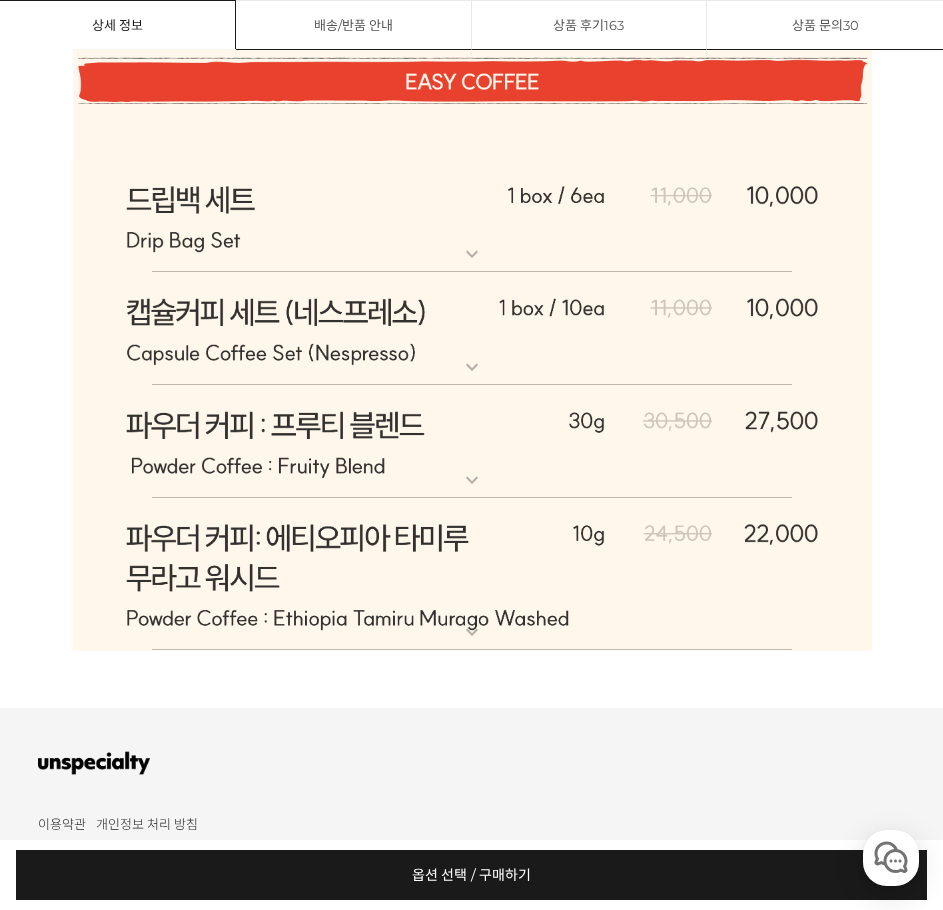 scroll, scrollTop: 14612, scrollLeft: 0, axis: vertical 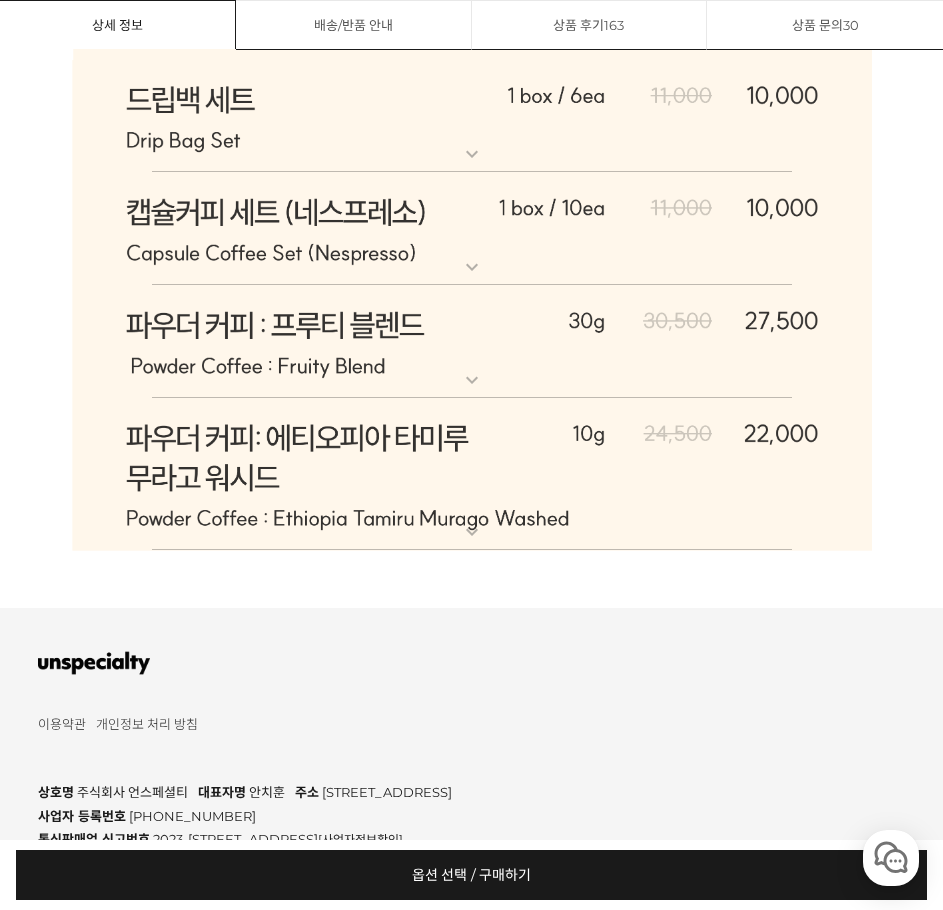click at bounding box center (472, -832) 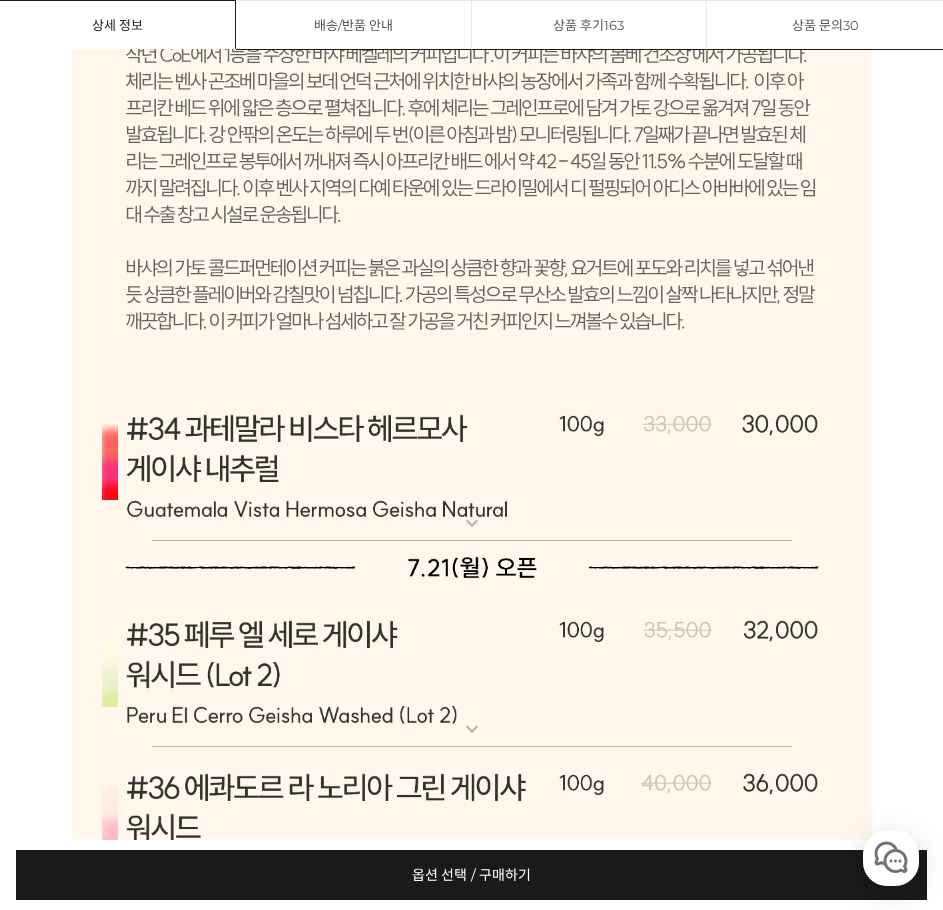 click at bounding box center [472, -832] 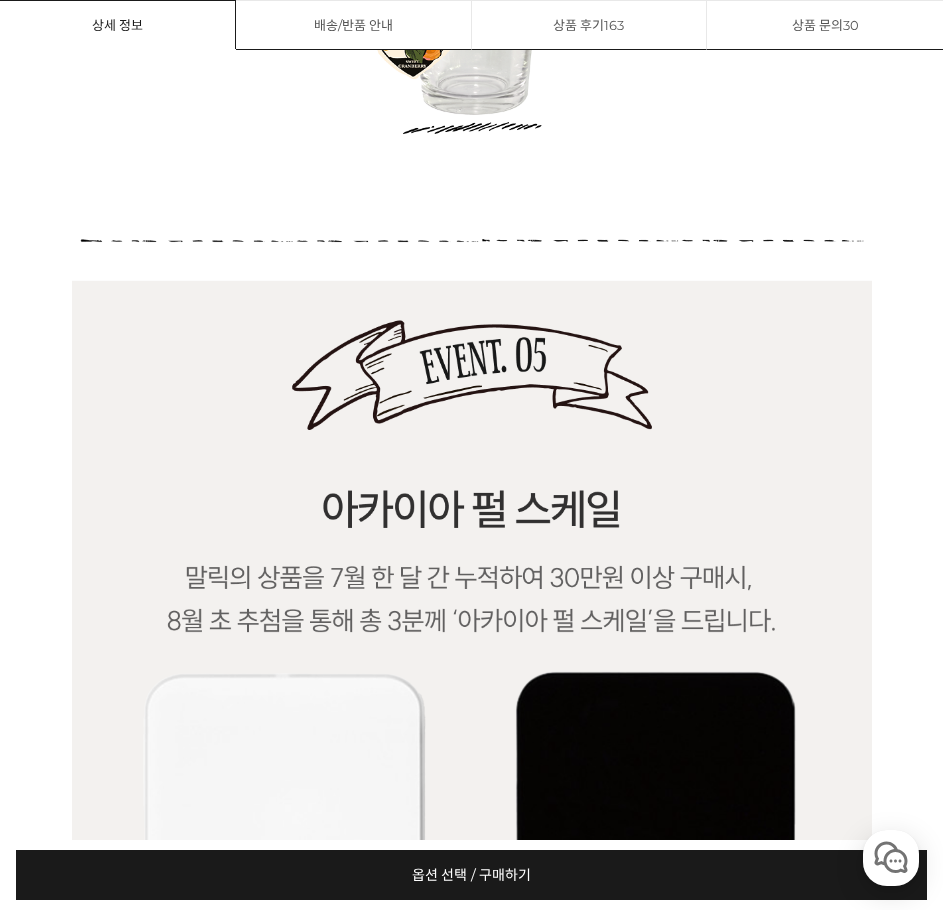 scroll, scrollTop: 24212, scrollLeft: 0, axis: vertical 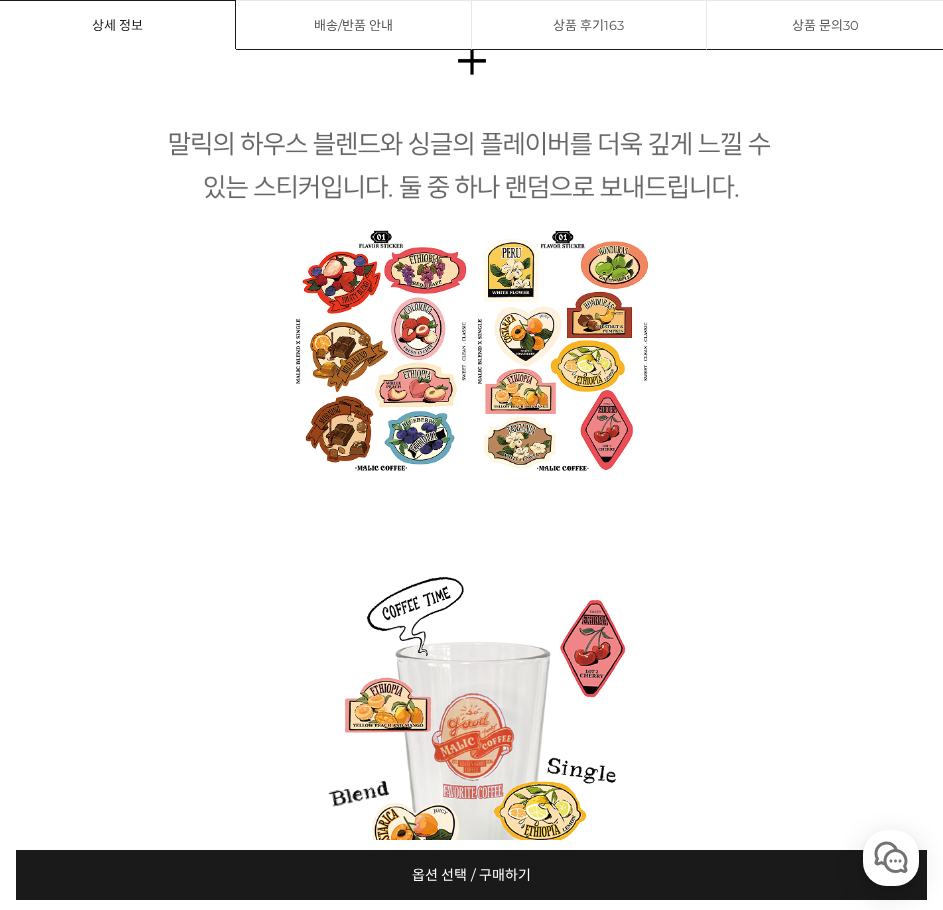 click at bounding box center (472, -3285) 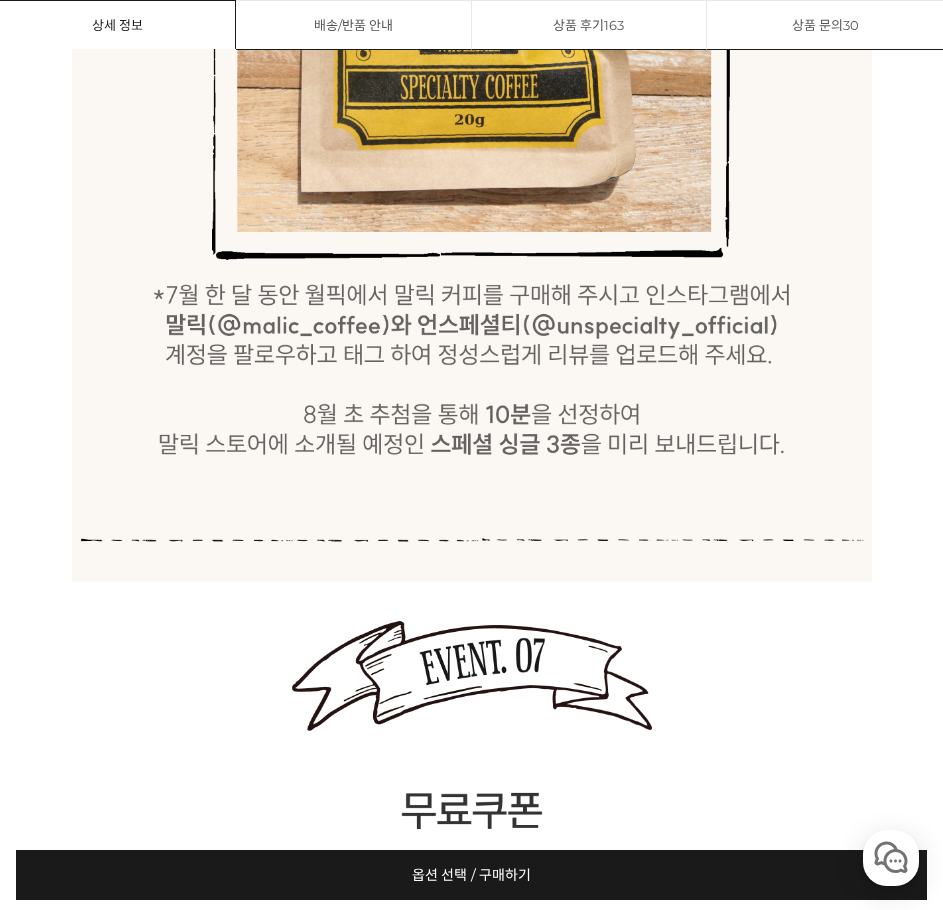scroll, scrollTop: 26612, scrollLeft: 0, axis: vertical 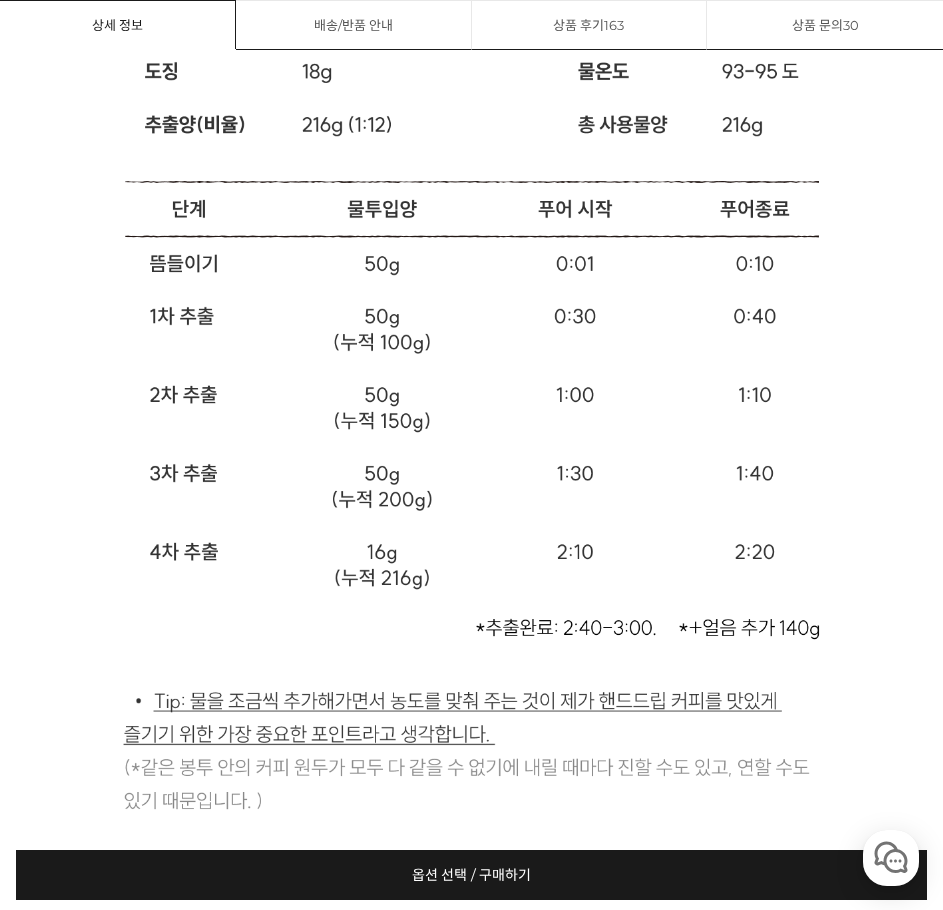 click at bounding box center [472, 2037] 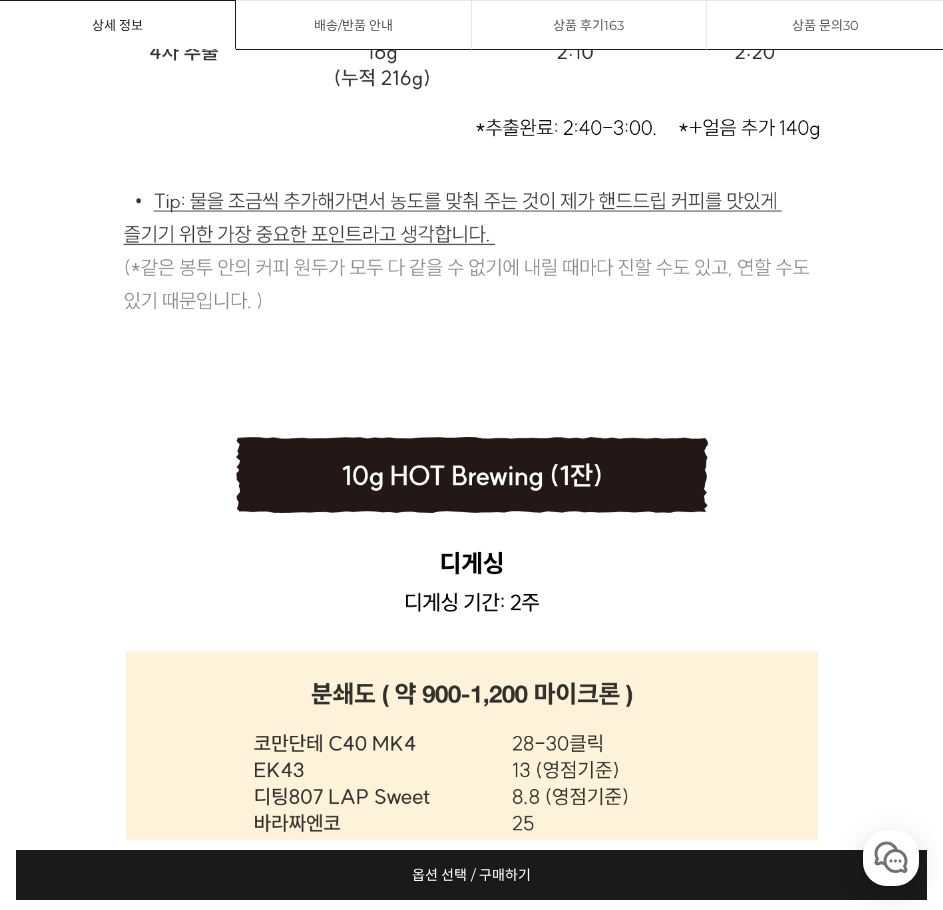 scroll, scrollTop: 33312, scrollLeft: 0, axis: vertical 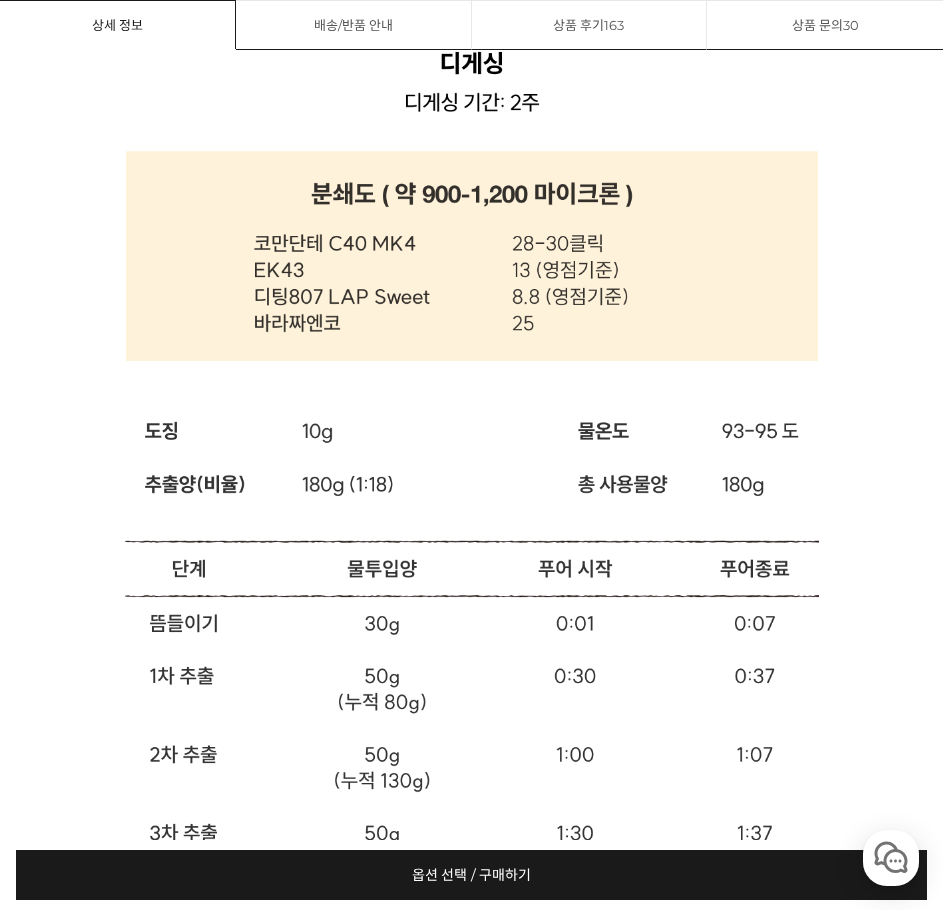 click at bounding box center (472, 1037) 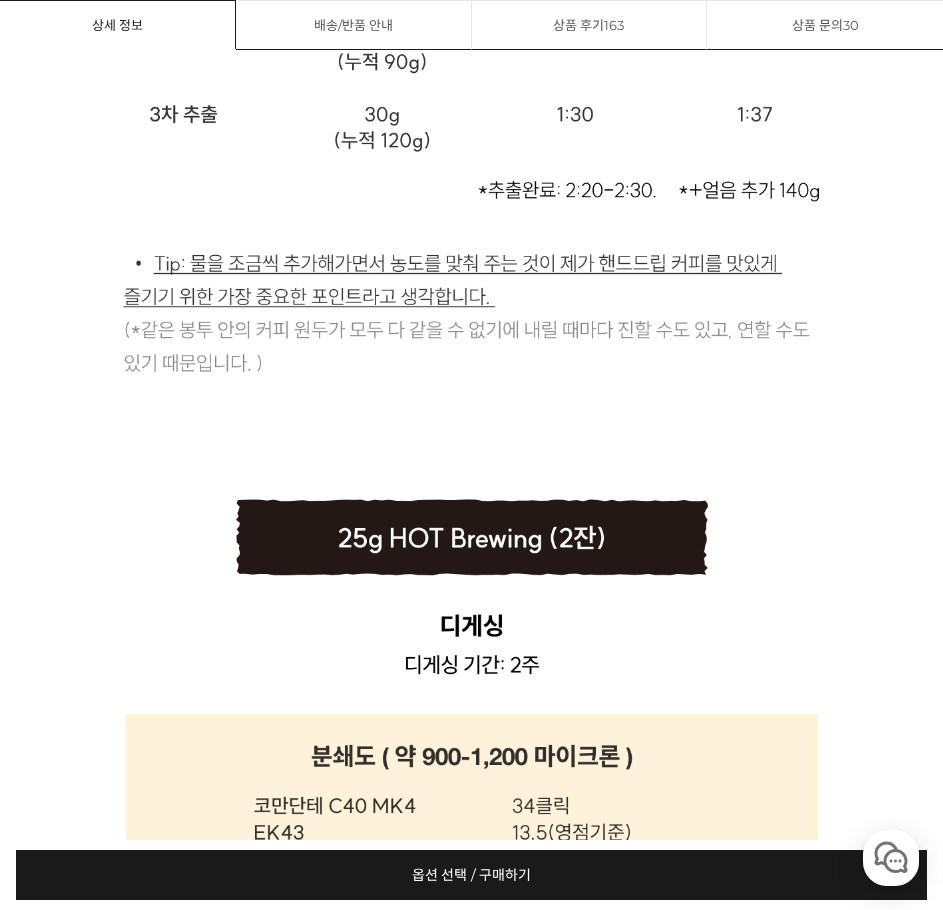 scroll, scrollTop: 35512, scrollLeft: 0, axis: vertical 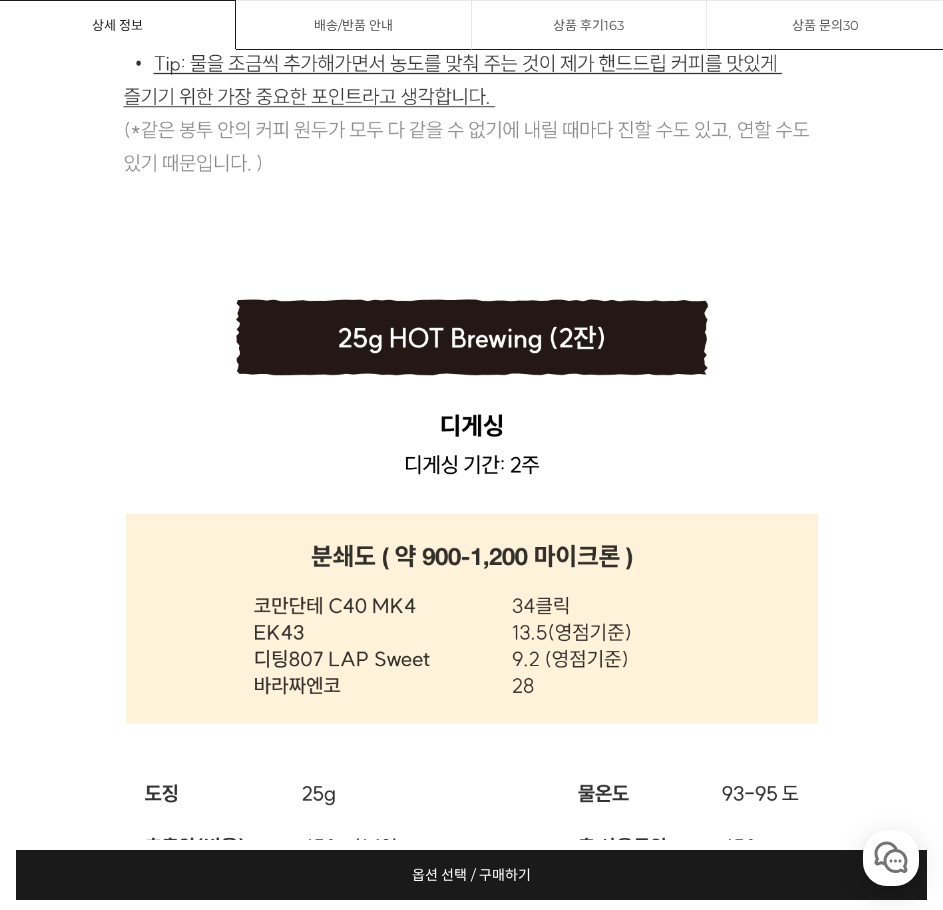 click at bounding box center [472, -1163] 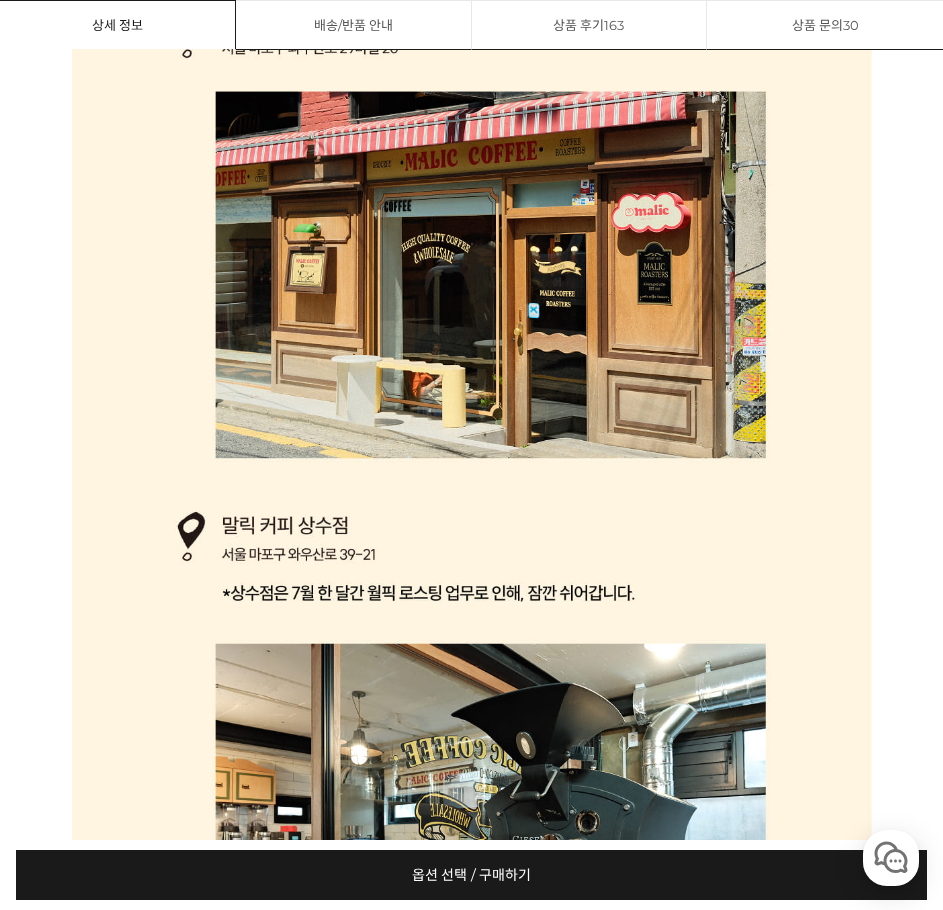 scroll, scrollTop: 40912, scrollLeft: 0, axis: vertical 